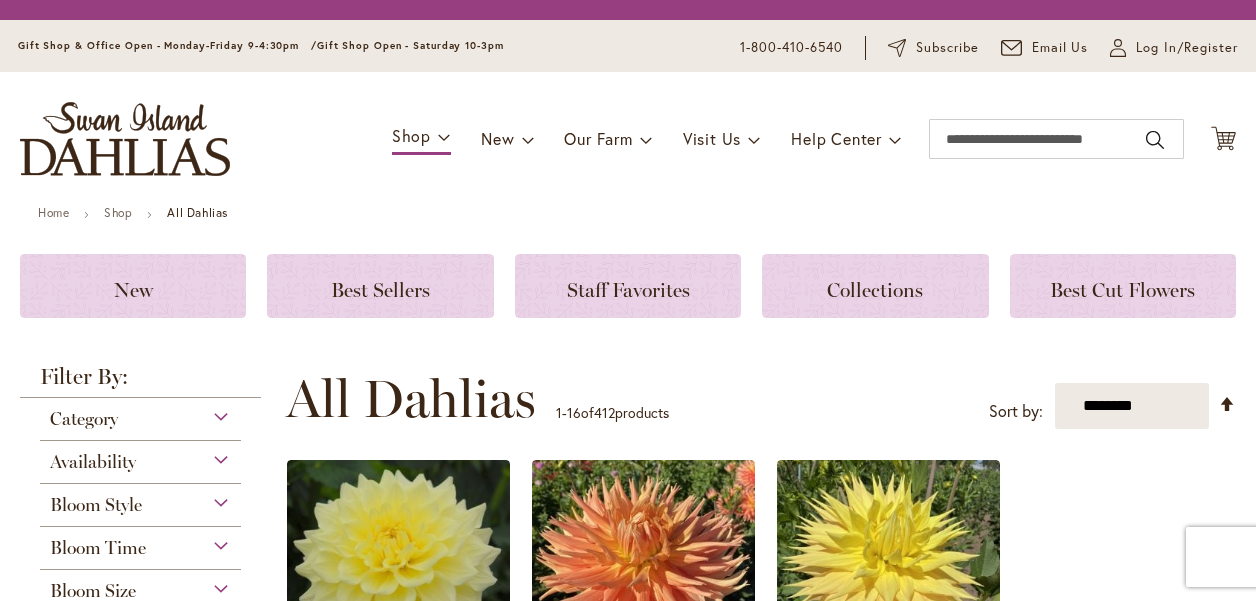 scroll, scrollTop: 0, scrollLeft: 0, axis: both 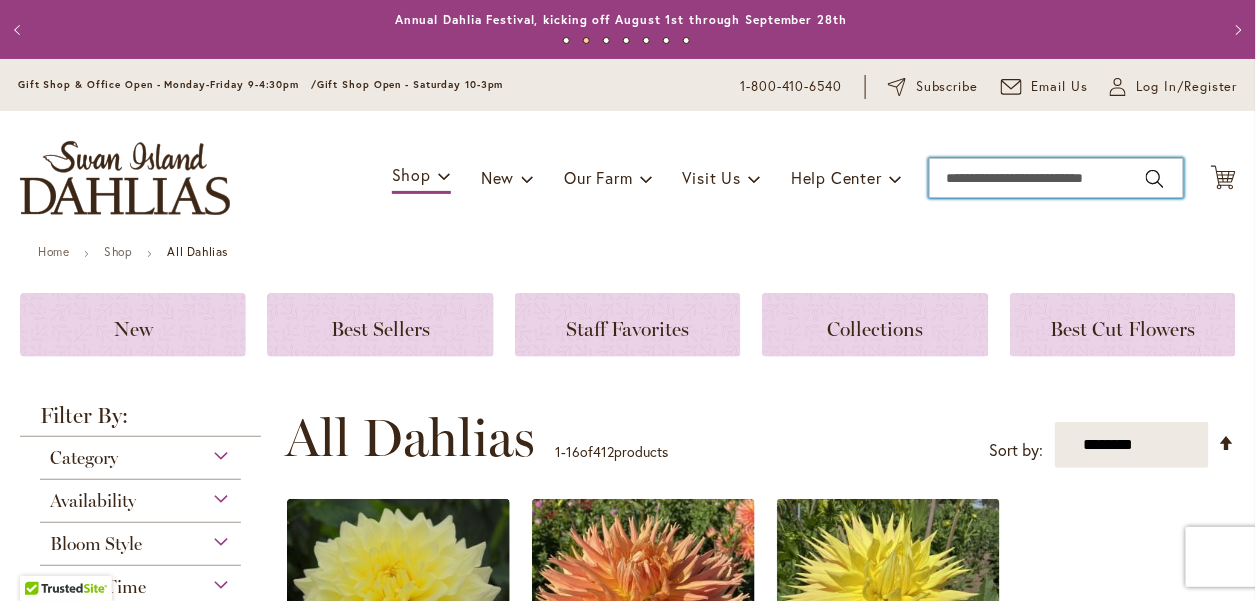 click on "Search" at bounding box center [1056, 178] 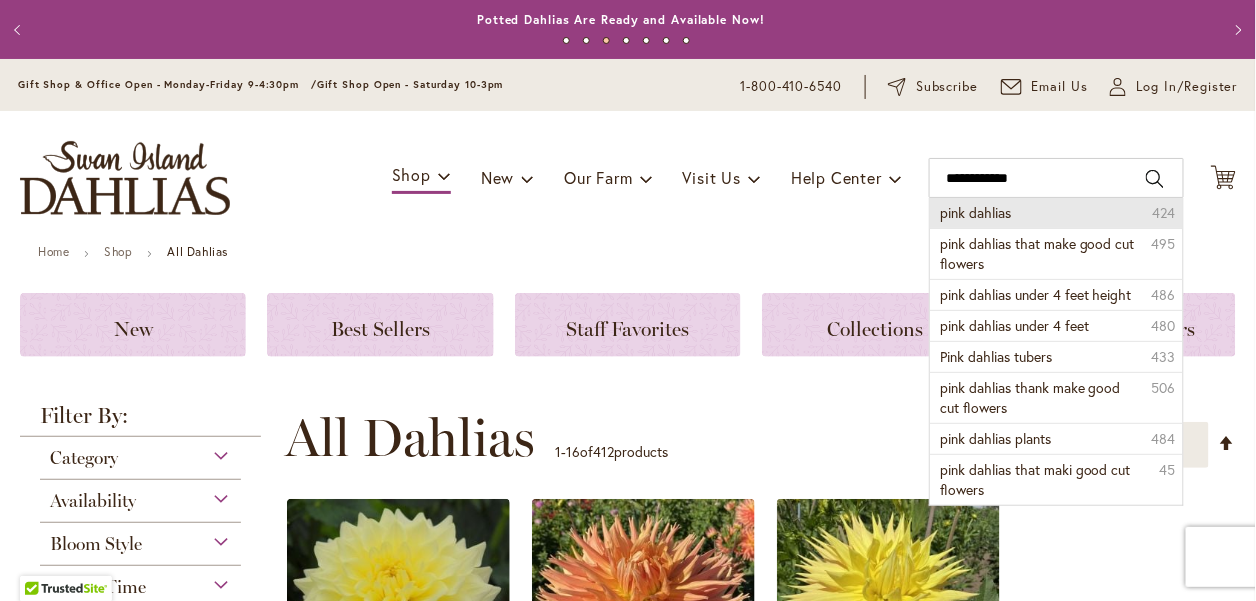 click on "pink dahlias" at bounding box center (975, 212) 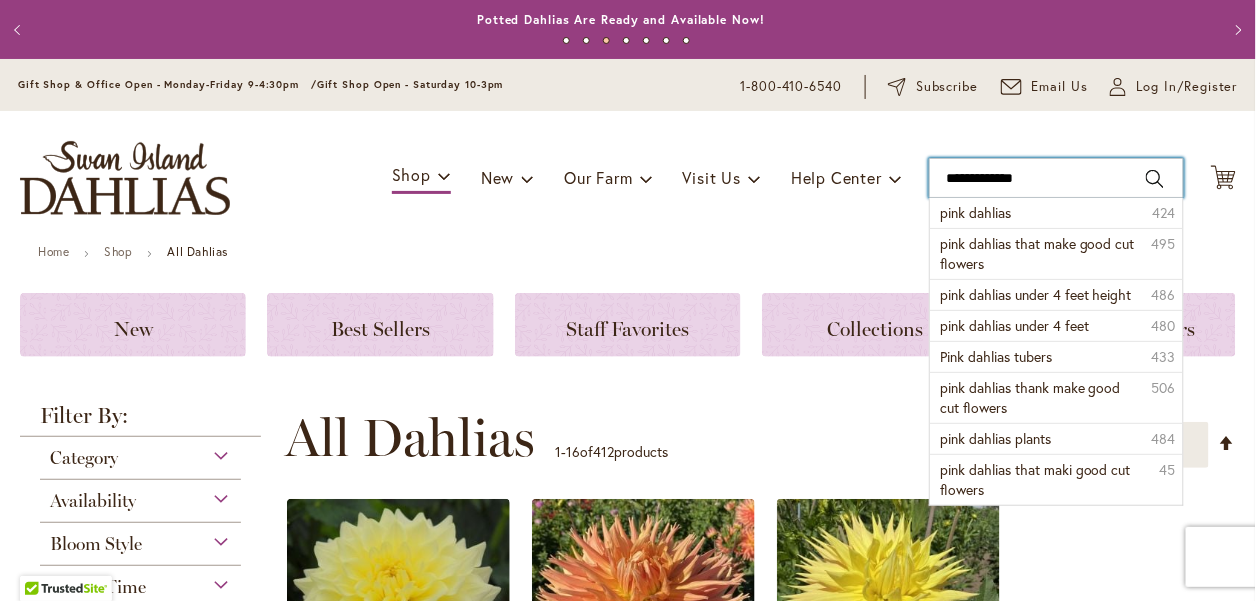 type on "**********" 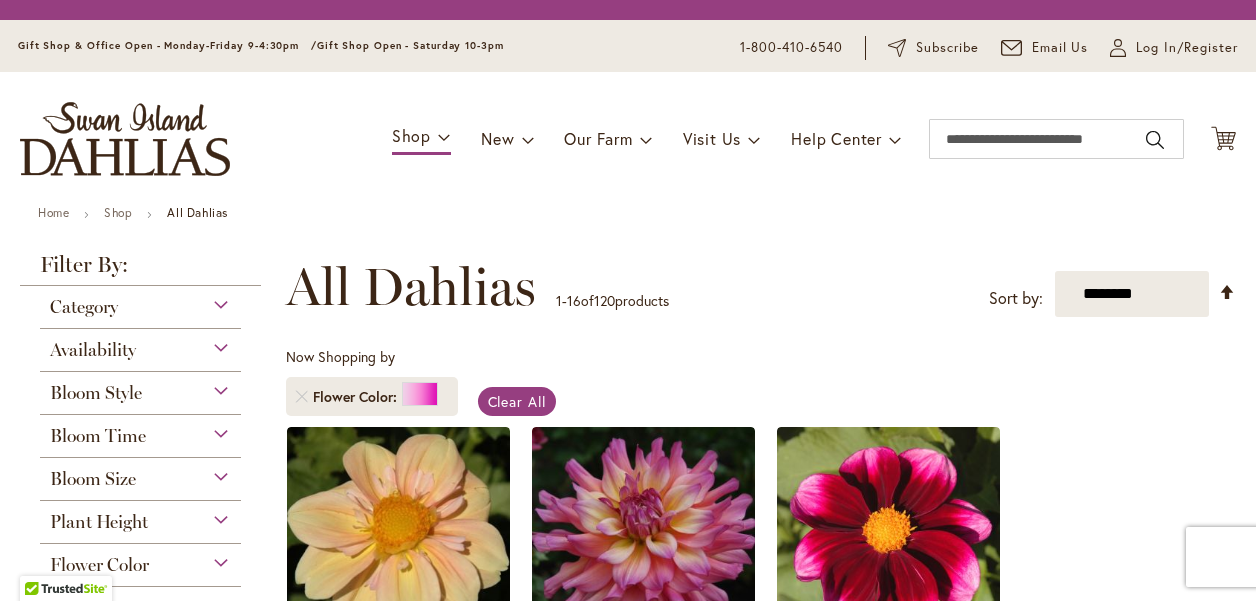 scroll, scrollTop: 0, scrollLeft: 0, axis: both 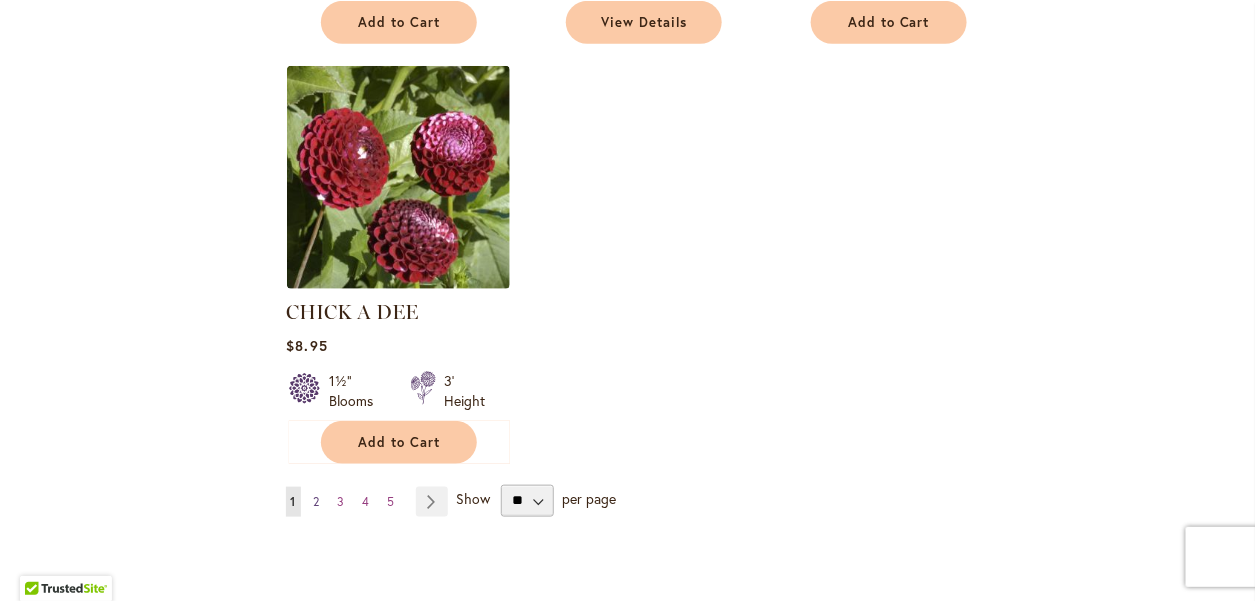 click on "Page
2" at bounding box center (317, 502) 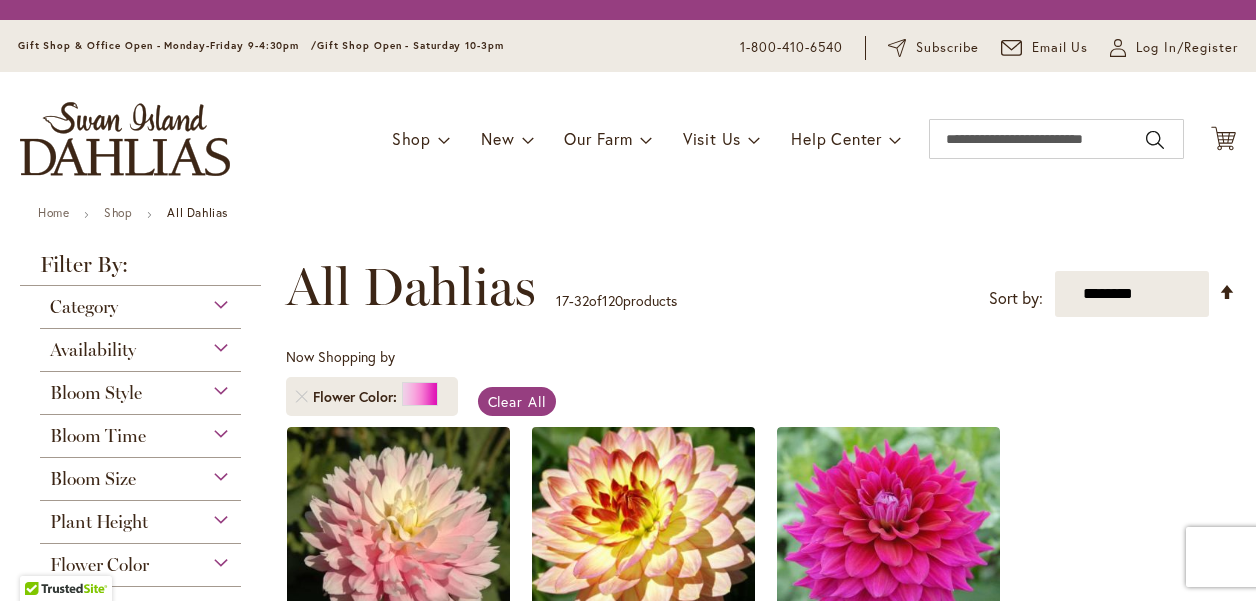 scroll, scrollTop: 0, scrollLeft: 0, axis: both 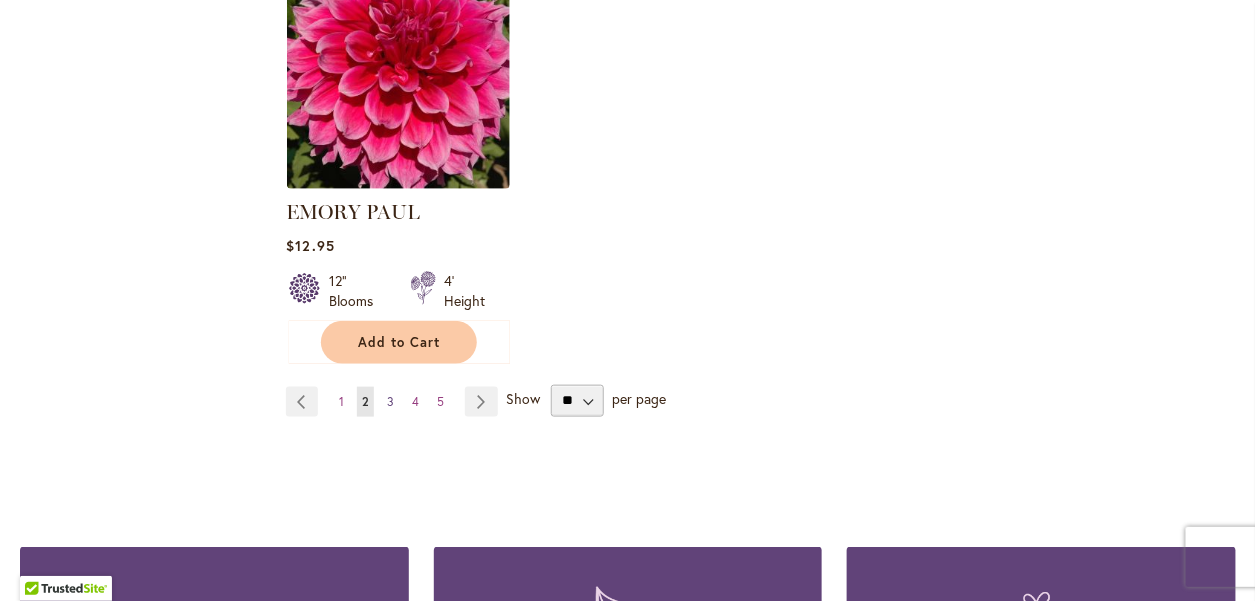 click on "3" at bounding box center [390, 401] 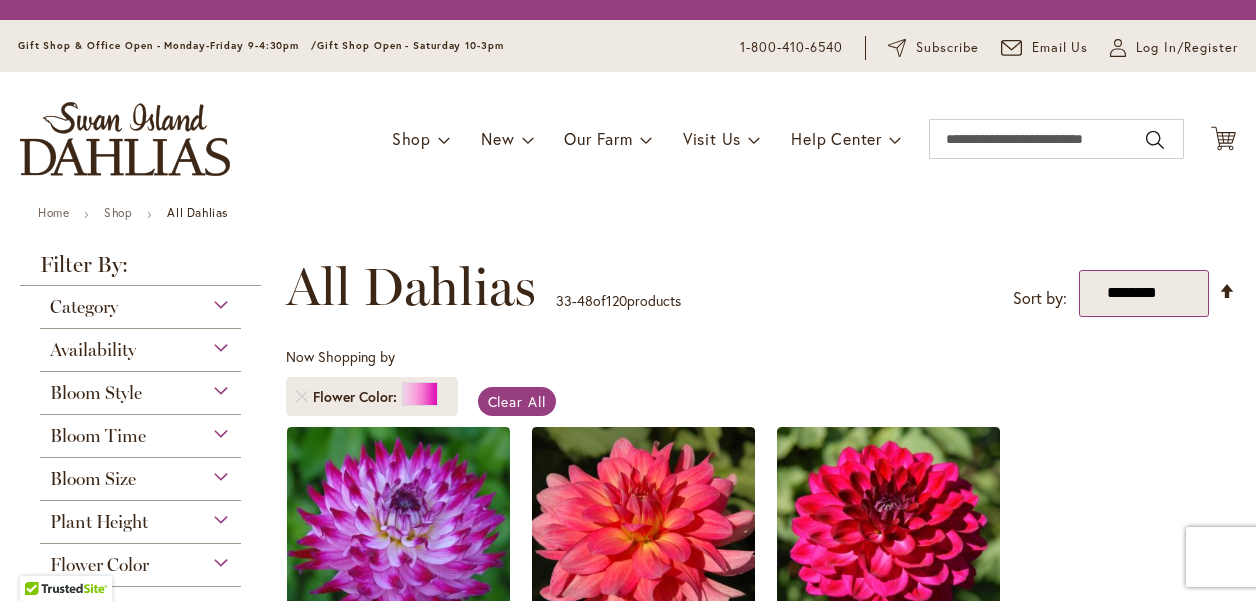 scroll, scrollTop: 0, scrollLeft: 0, axis: both 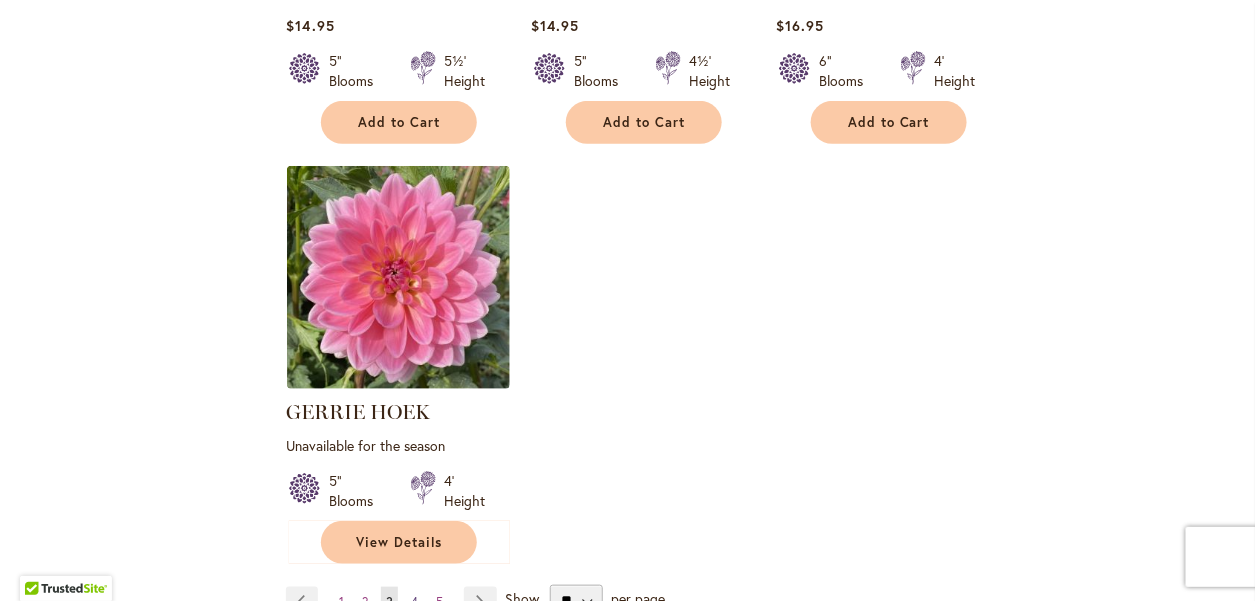 drag, startPoint x: 415, startPoint y: 594, endPoint x: 417, endPoint y: 578, distance: 16.124516 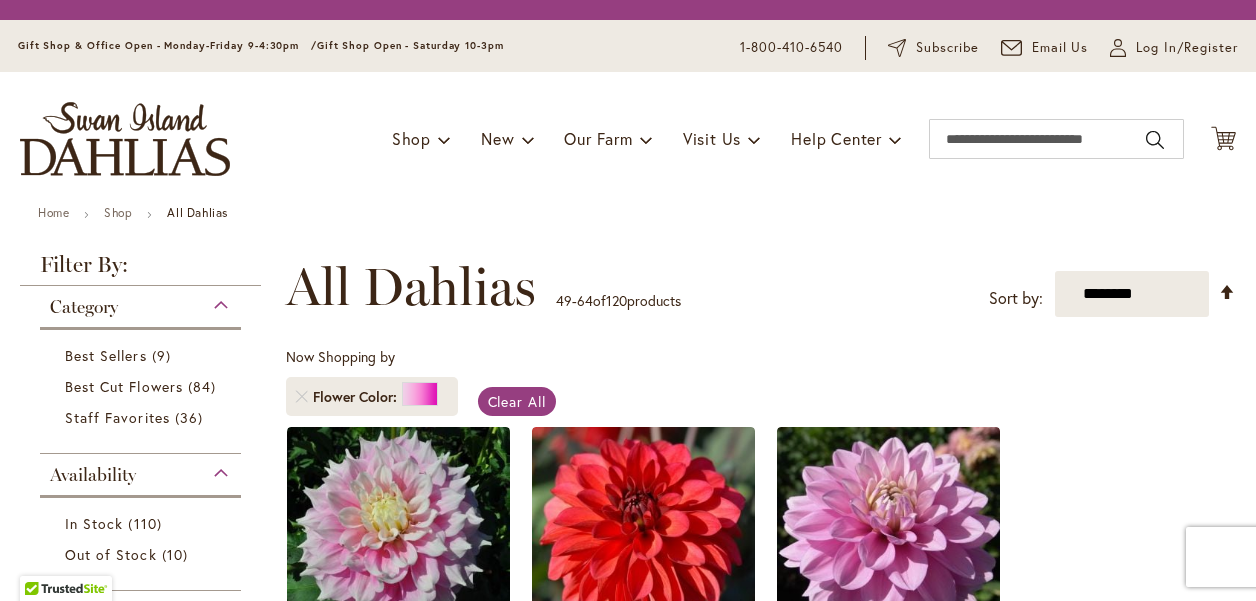 scroll, scrollTop: 0, scrollLeft: 0, axis: both 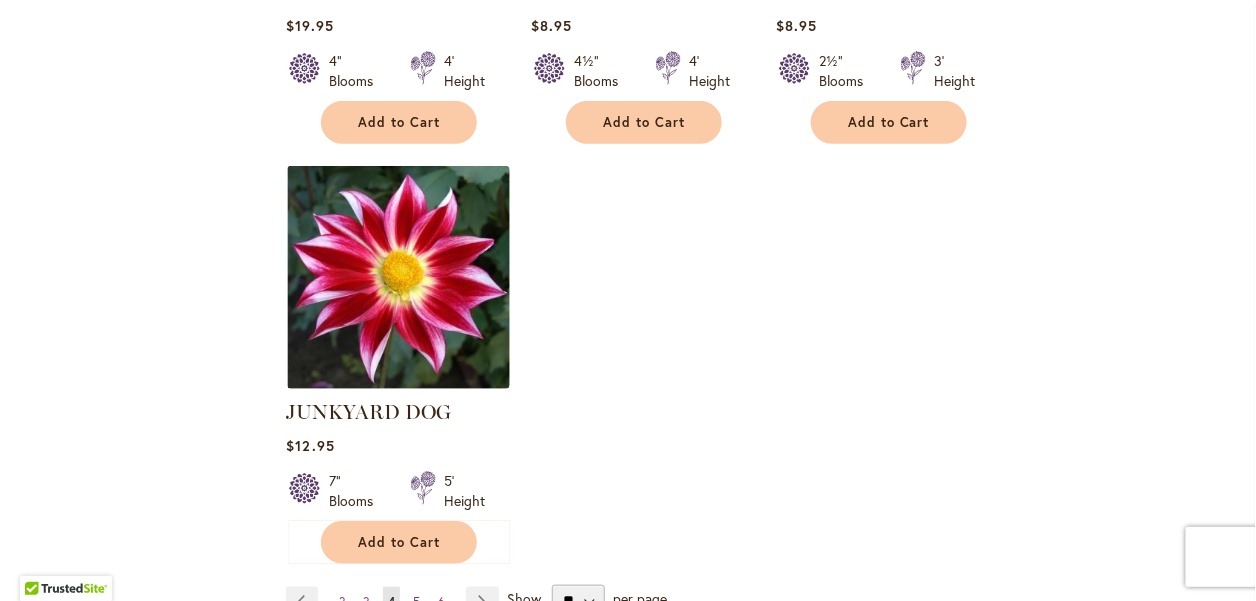 click on "5" at bounding box center [416, 601] 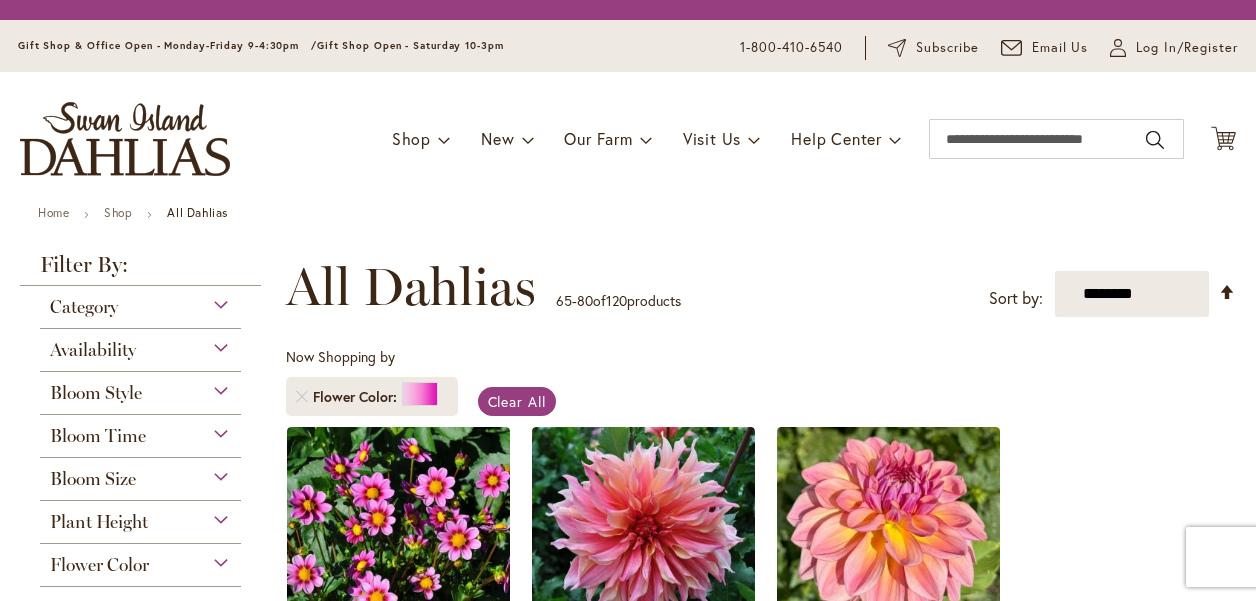 scroll, scrollTop: 0, scrollLeft: 0, axis: both 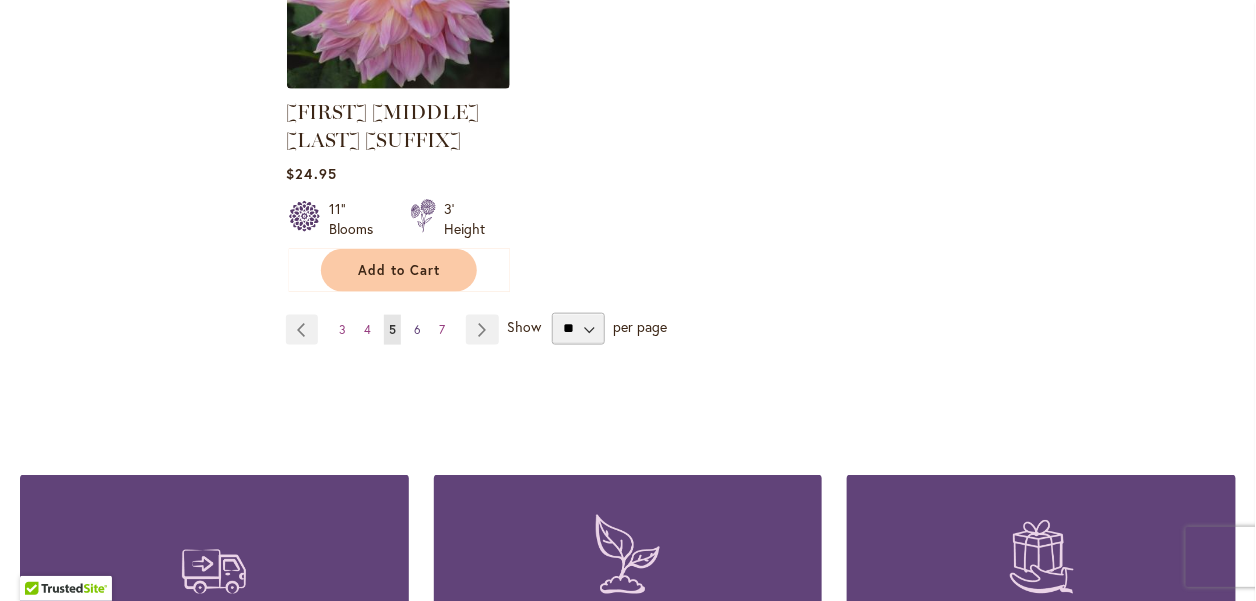 click on "6" at bounding box center (417, 329) 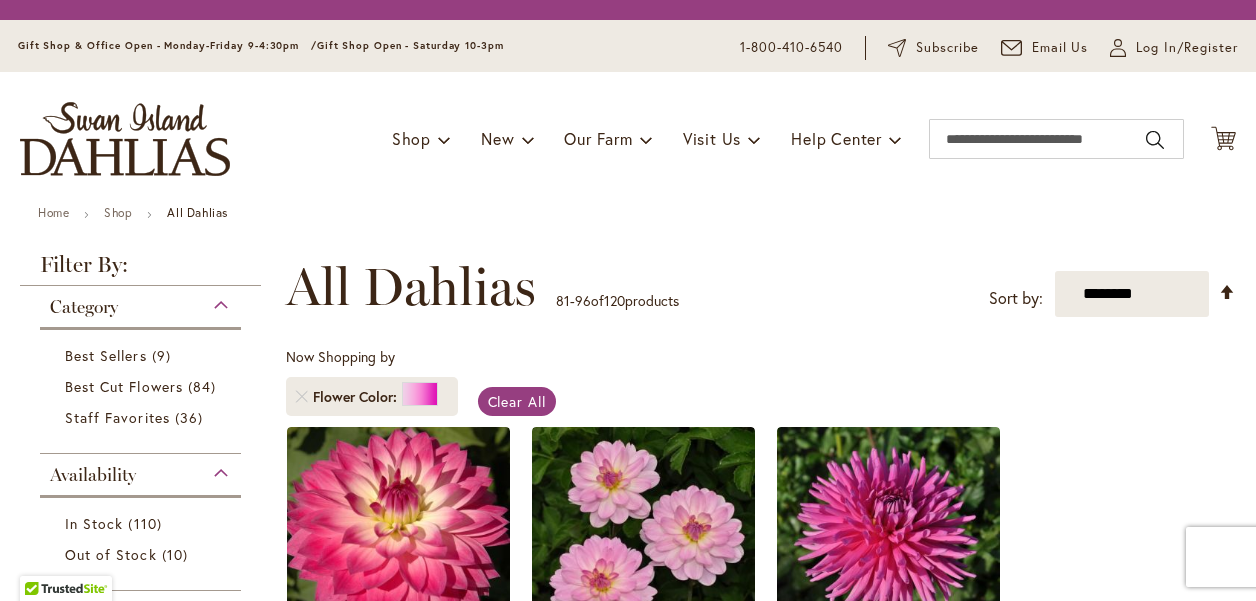 scroll, scrollTop: 0, scrollLeft: 0, axis: both 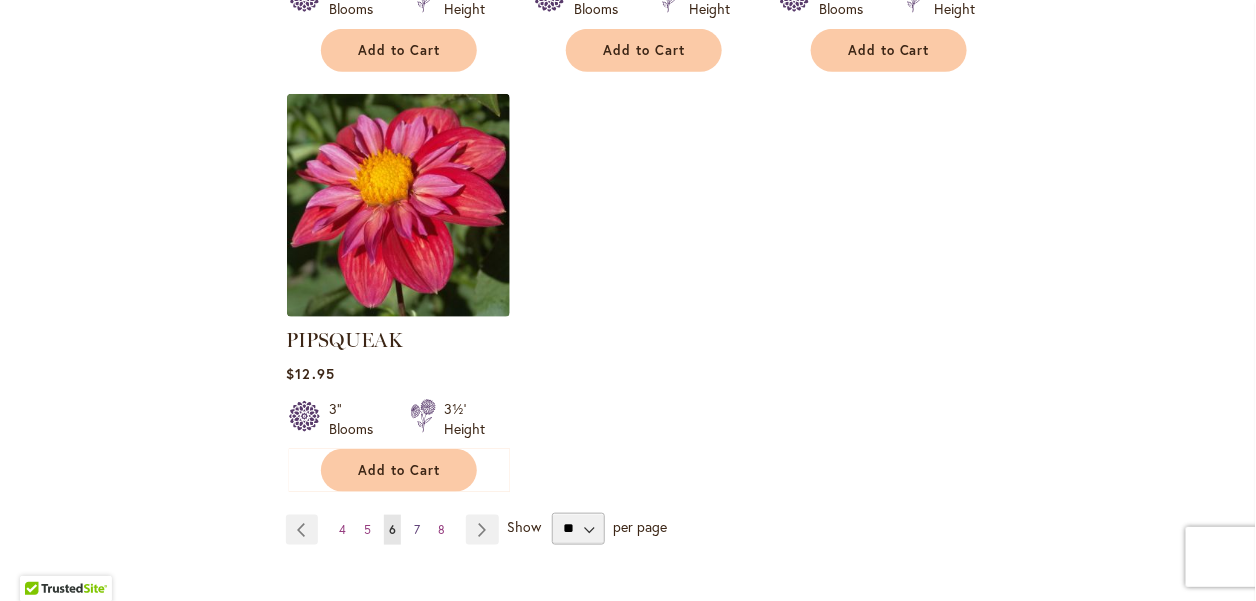 click on "7" at bounding box center (417, 529) 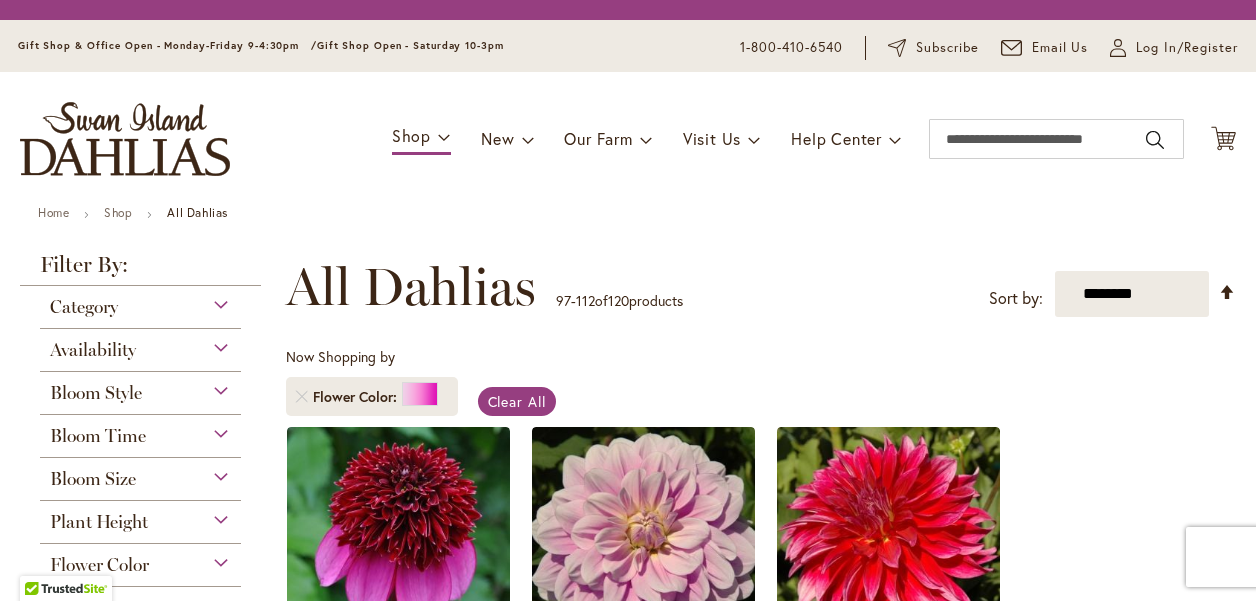 scroll, scrollTop: 0, scrollLeft: 0, axis: both 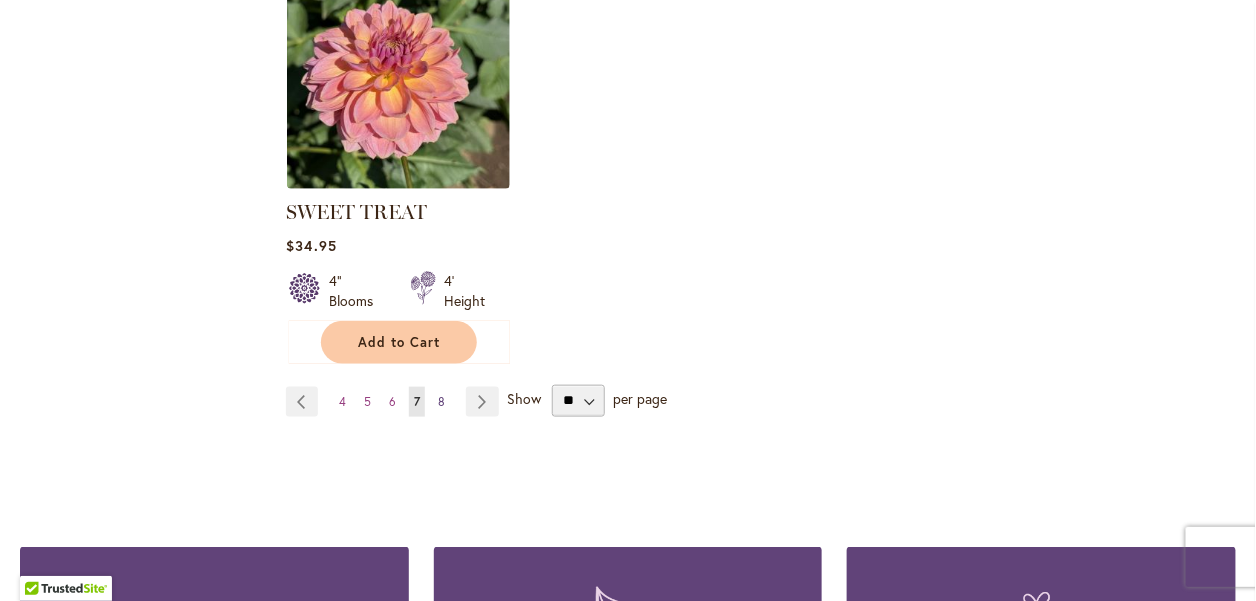 click on "8" at bounding box center (441, 401) 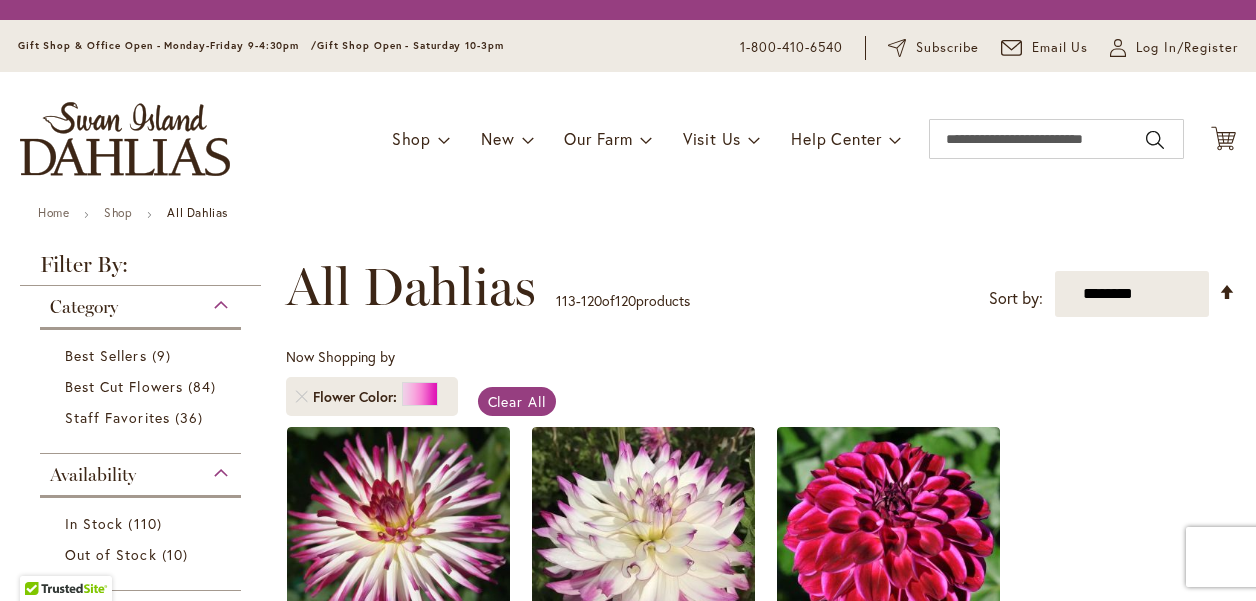 scroll, scrollTop: 0, scrollLeft: 0, axis: both 